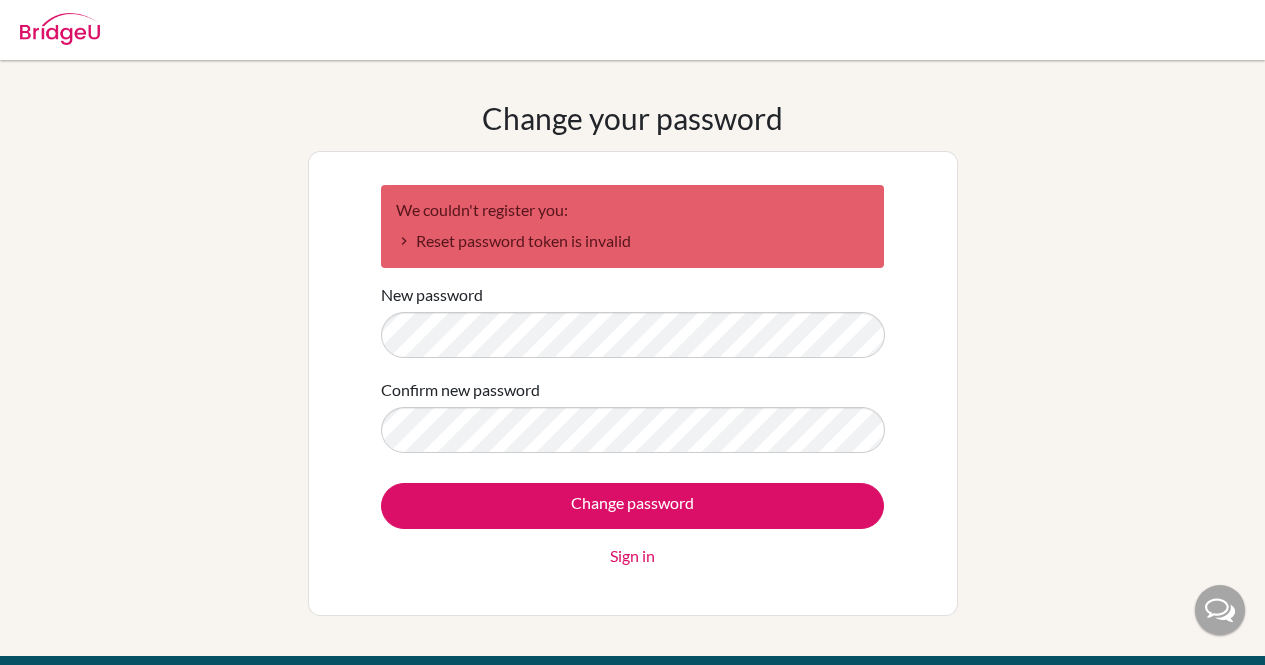 scroll, scrollTop: 0, scrollLeft: 0, axis: both 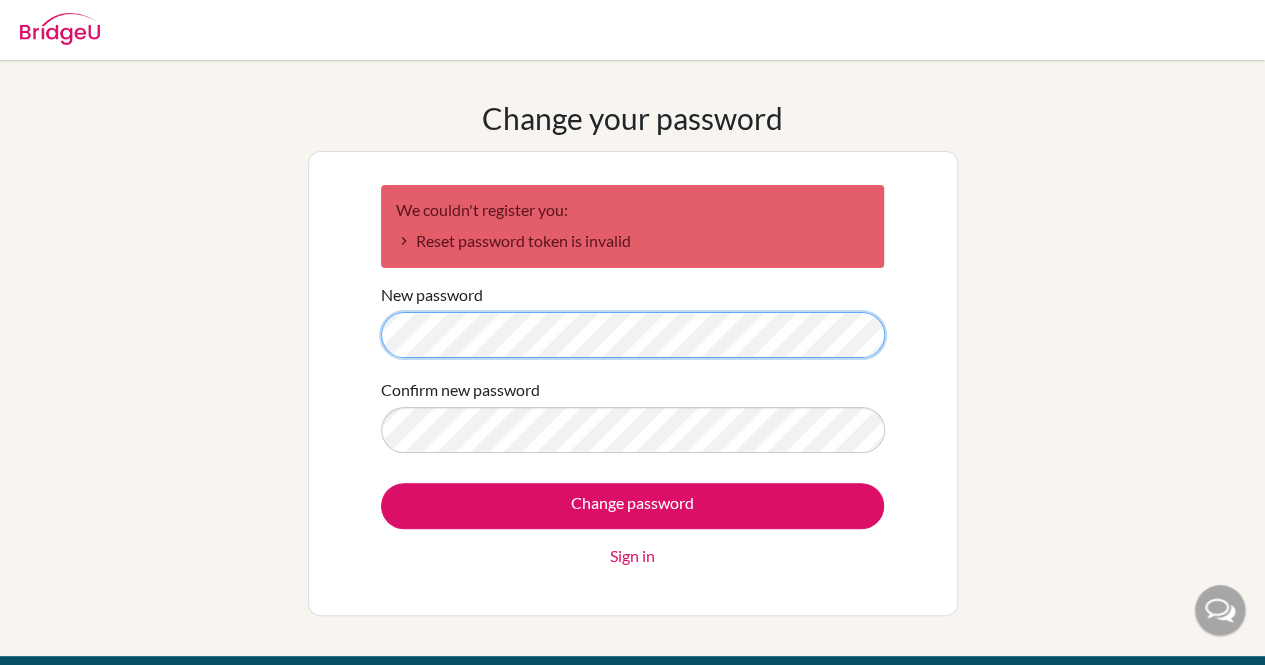 click on "We couldn't register you:
Reset password token is invalid
New password
Confirm new password
Change password
Sign in" at bounding box center [633, 383] 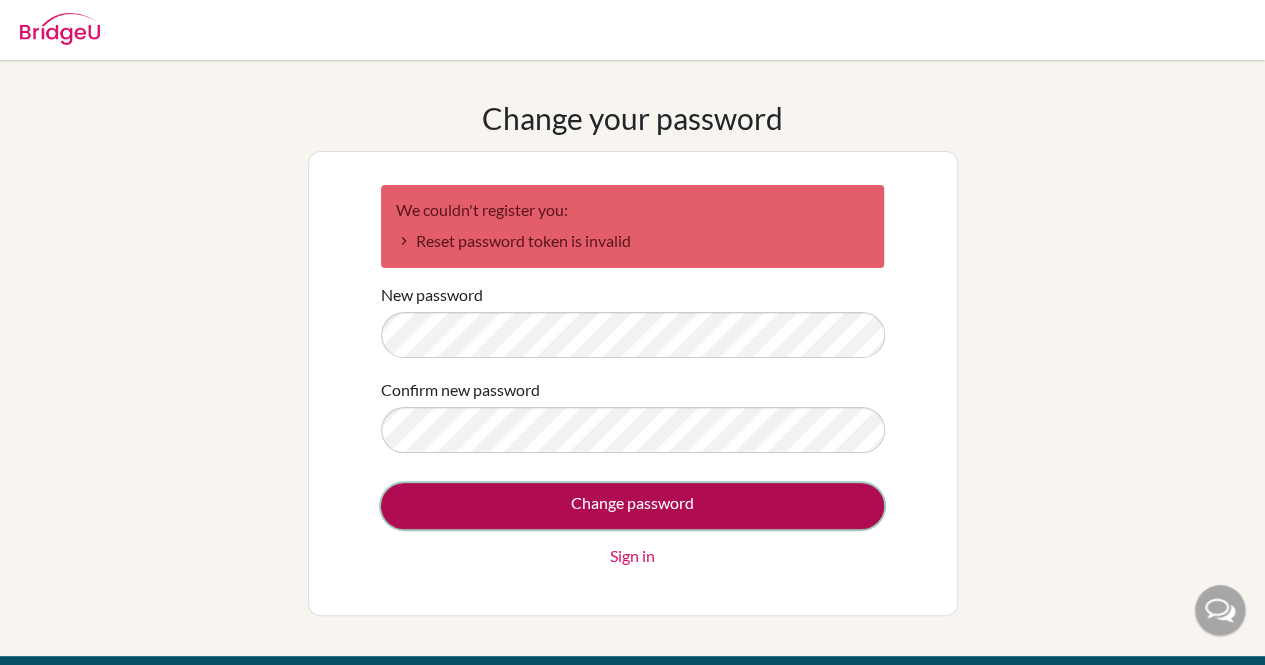 click on "Change password" at bounding box center [632, 506] 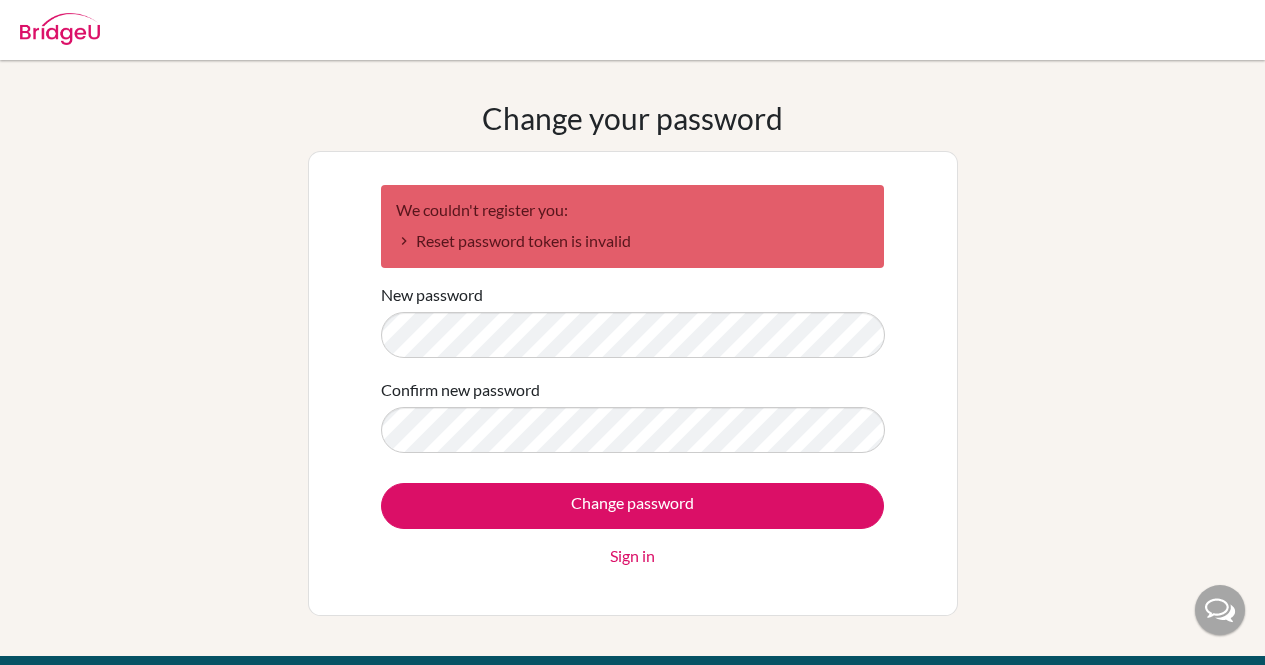 scroll, scrollTop: 0, scrollLeft: 0, axis: both 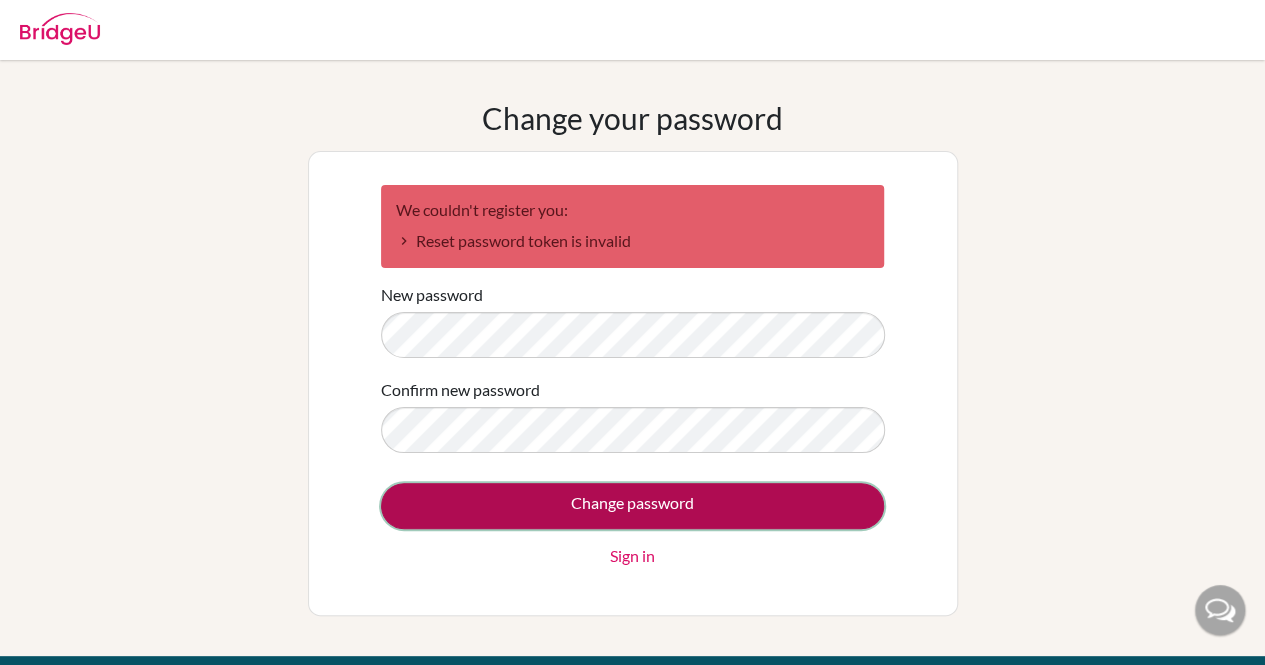 click on "Change password" at bounding box center [632, 506] 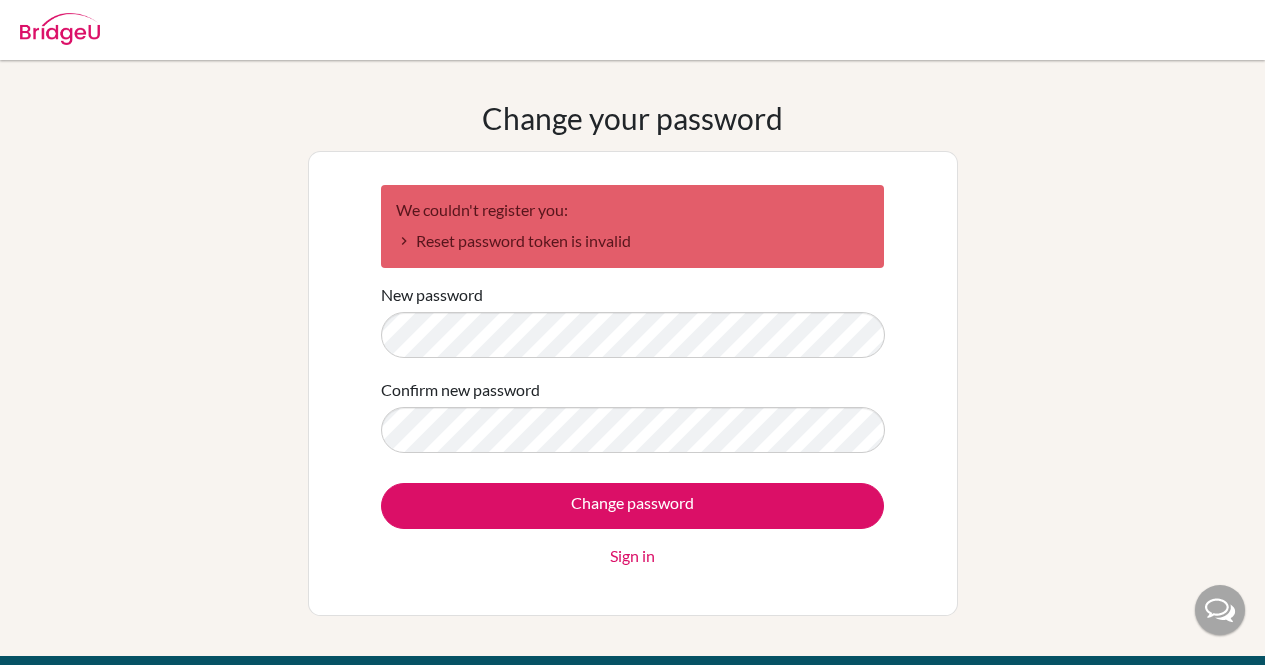 scroll, scrollTop: 0, scrollLeft: 0, axis: both 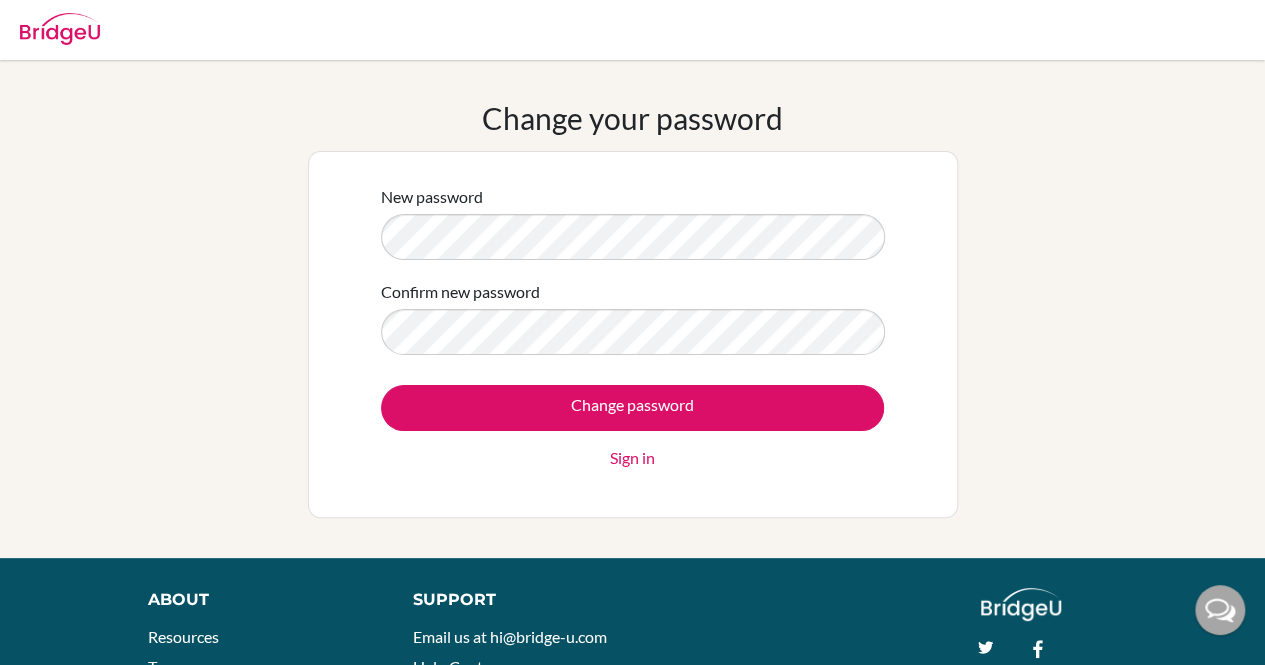 click on "Change password" at bounding box center [632, 408] 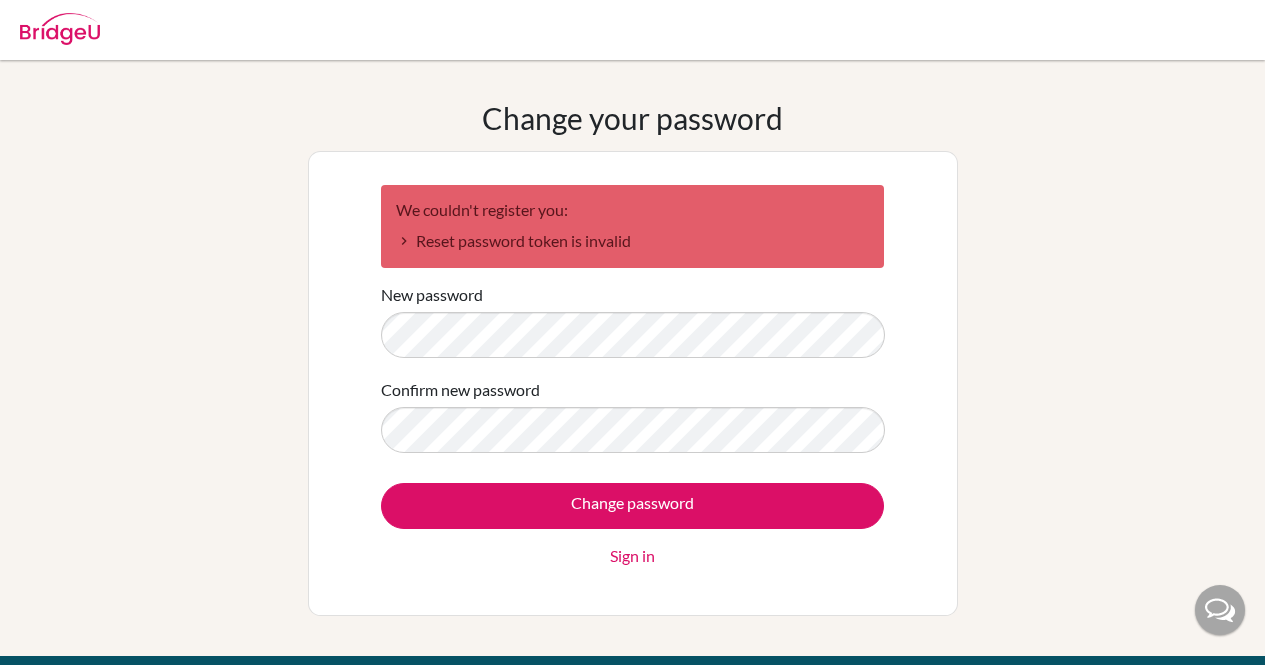 scroll, scrollTop: 0, scrollLeft: 0, axis: both 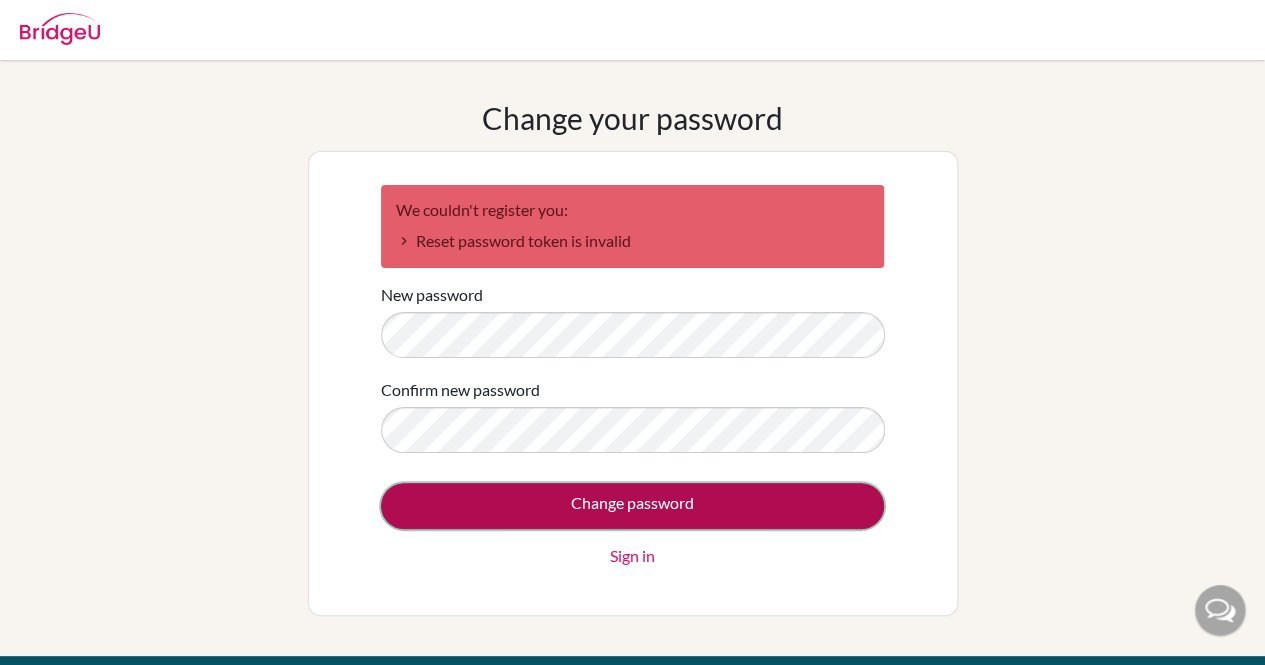 click on "Change password" at bounding box center (632, 506) 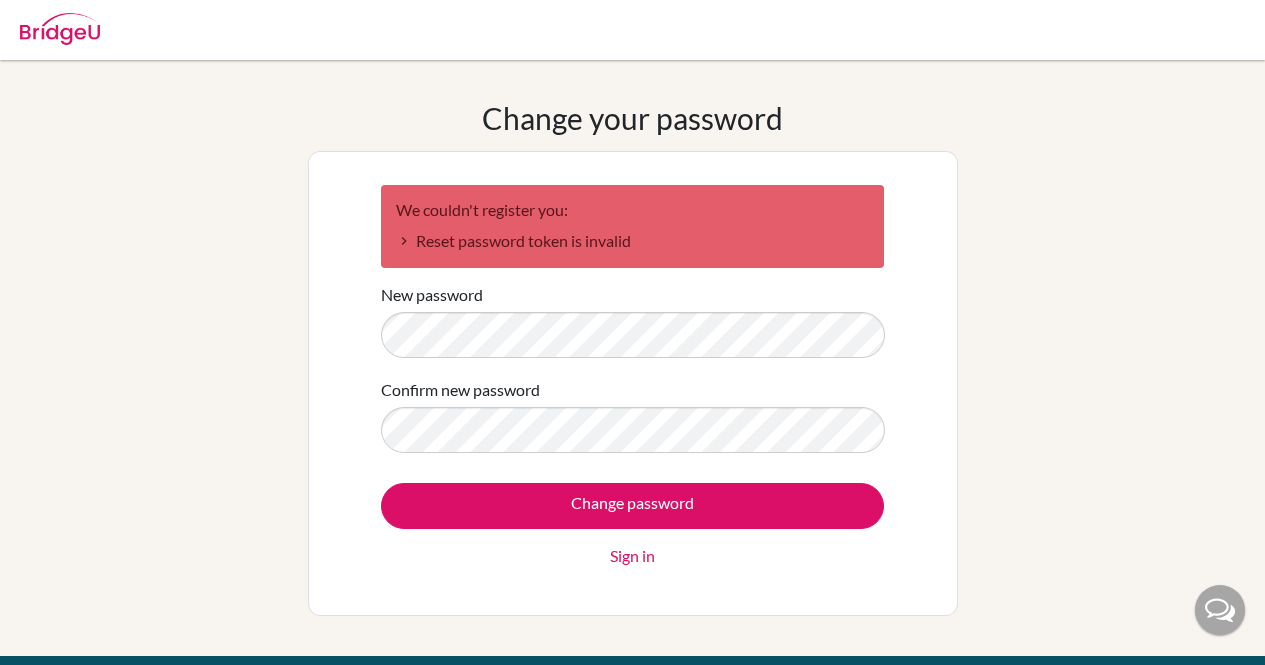 scroll, scrollTop: 0, scrollLeft: 0, axis: both 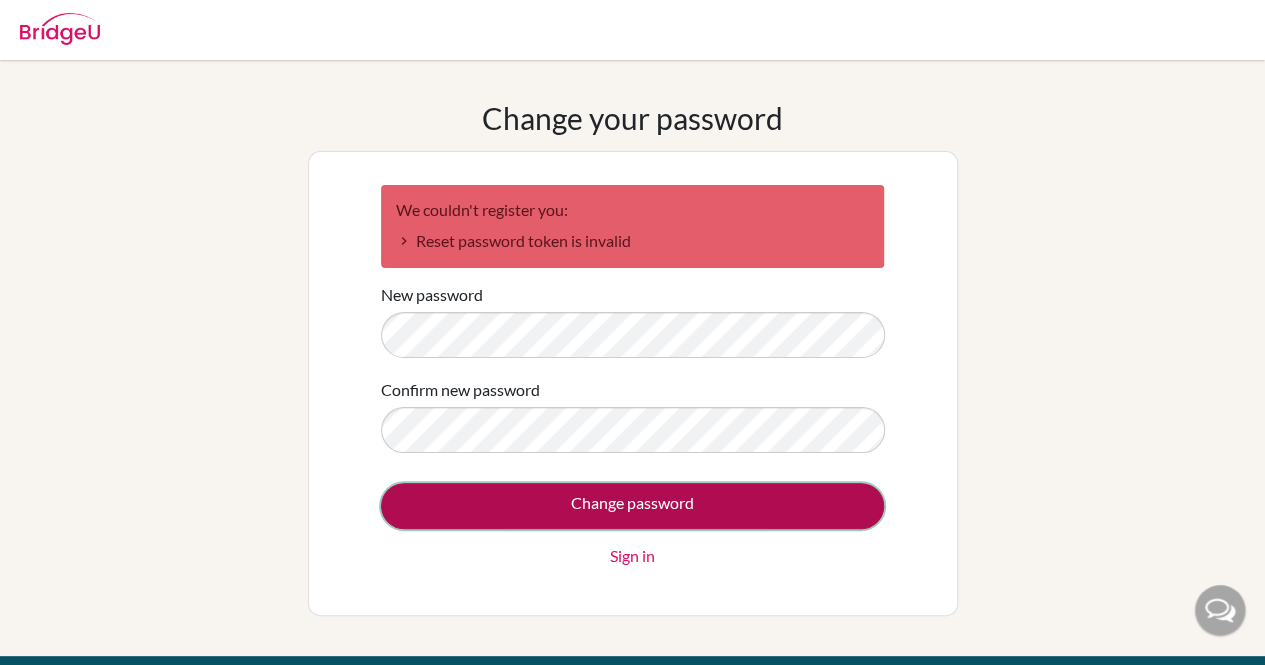 click on "Change password" at bounding box center (632, 506) 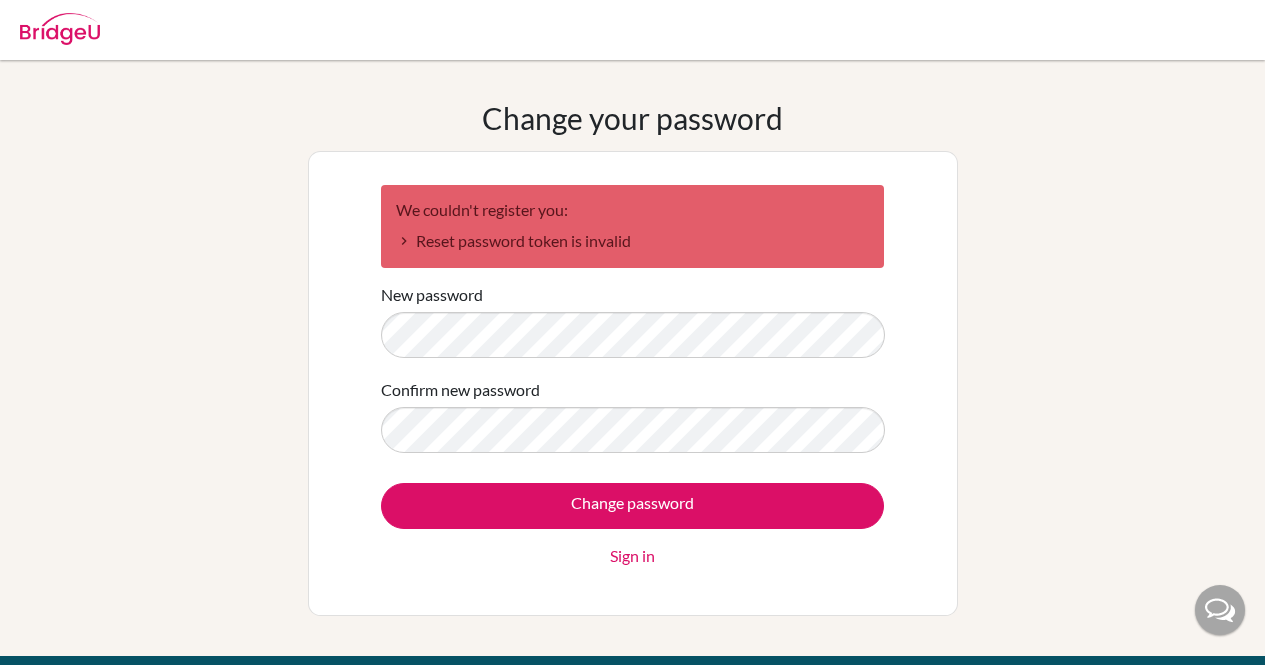 scroll, scrollTop: 0, scrollLeft: 0, axis: both 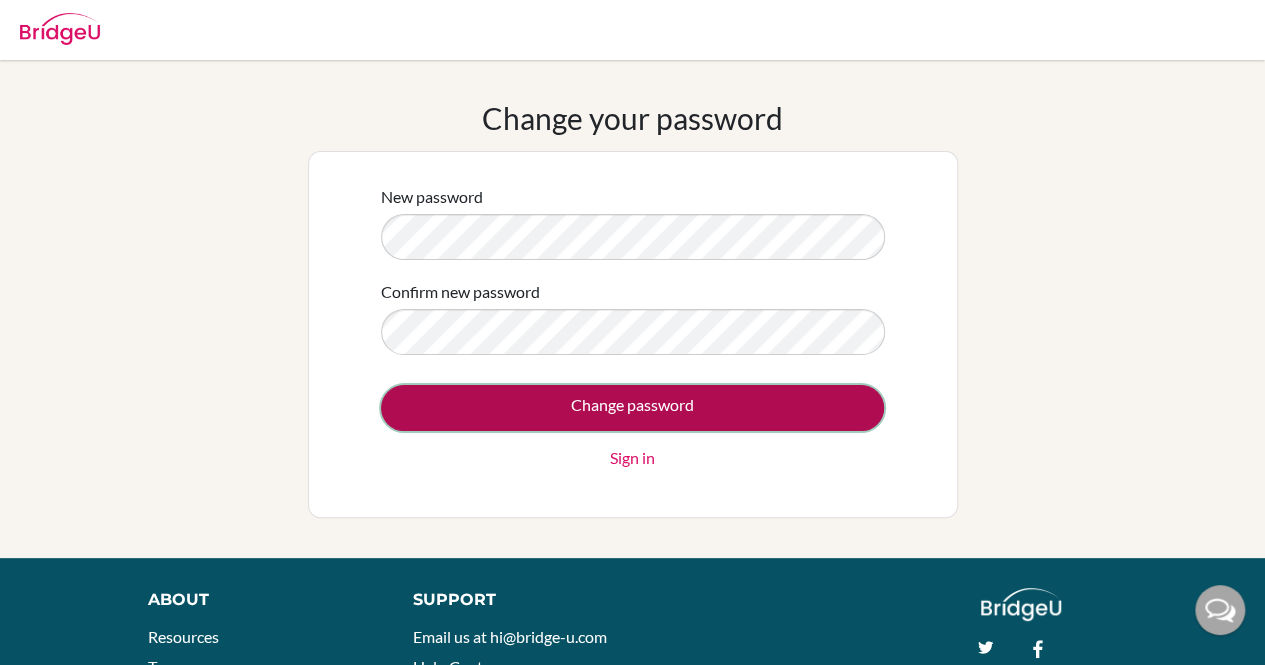 click on "Change password" at bounding box center (632, 408) 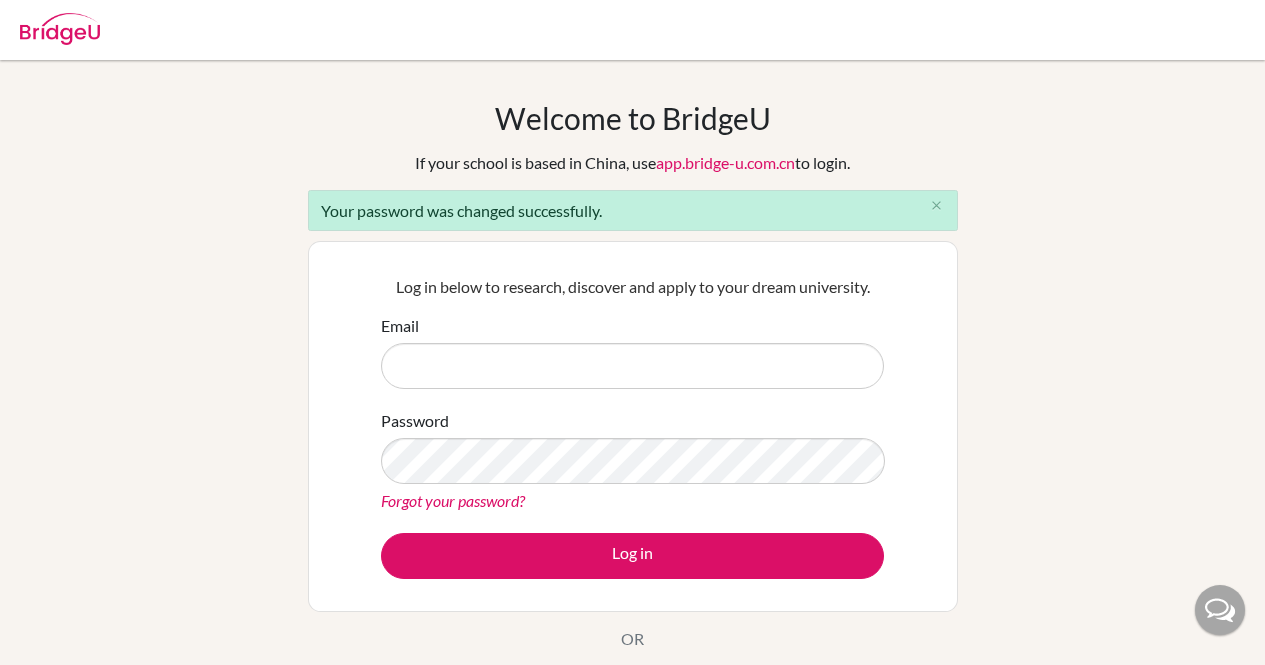 scroll, scrollTop: 0, scrollLeft: 0, axis: both 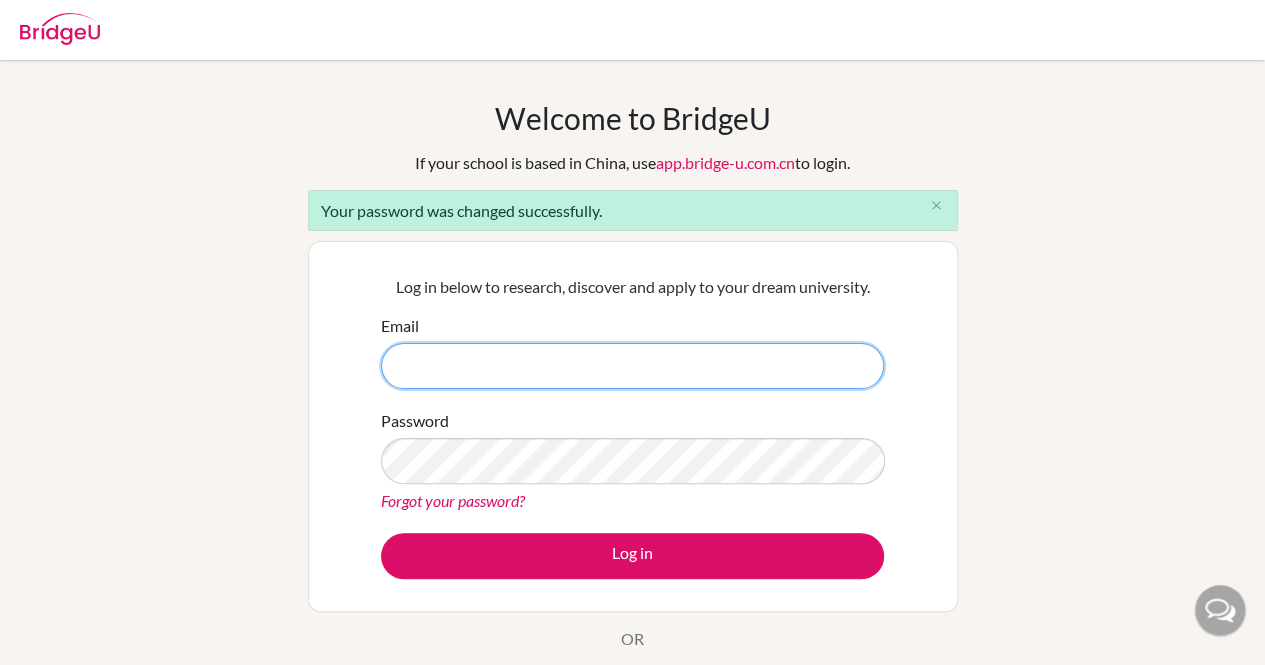 click on "Email" at bounding box center [632, 366] 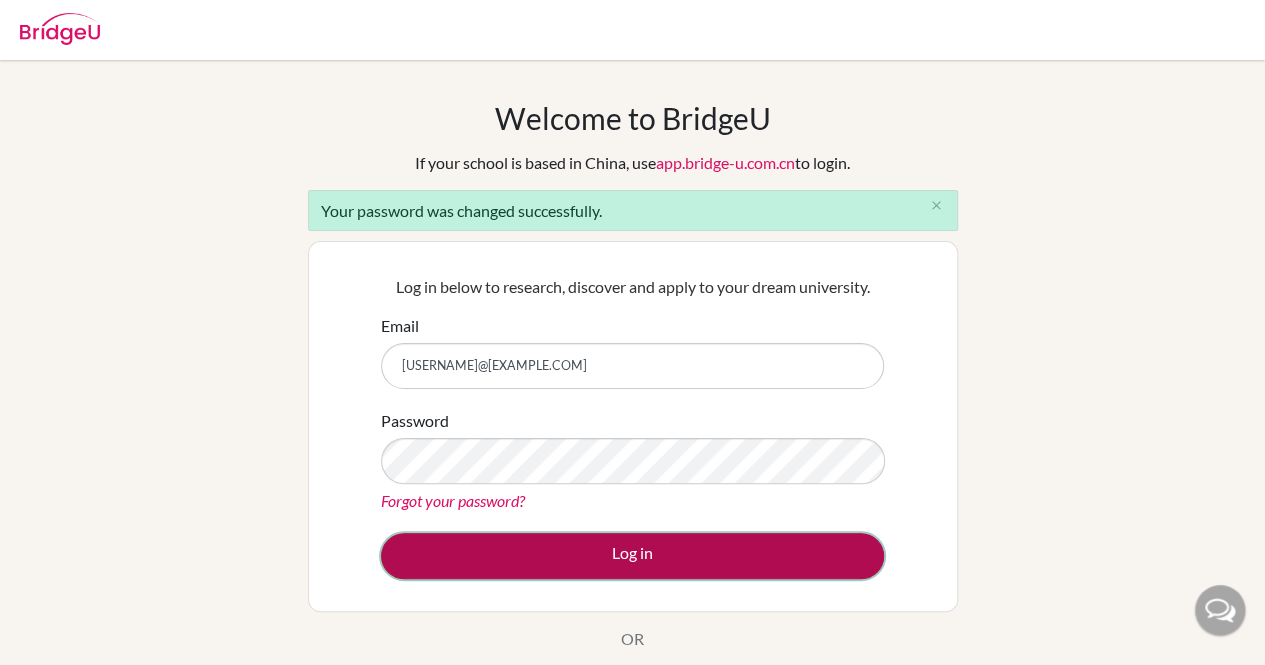 click on "Log in" at bounding box center (632, 556) 